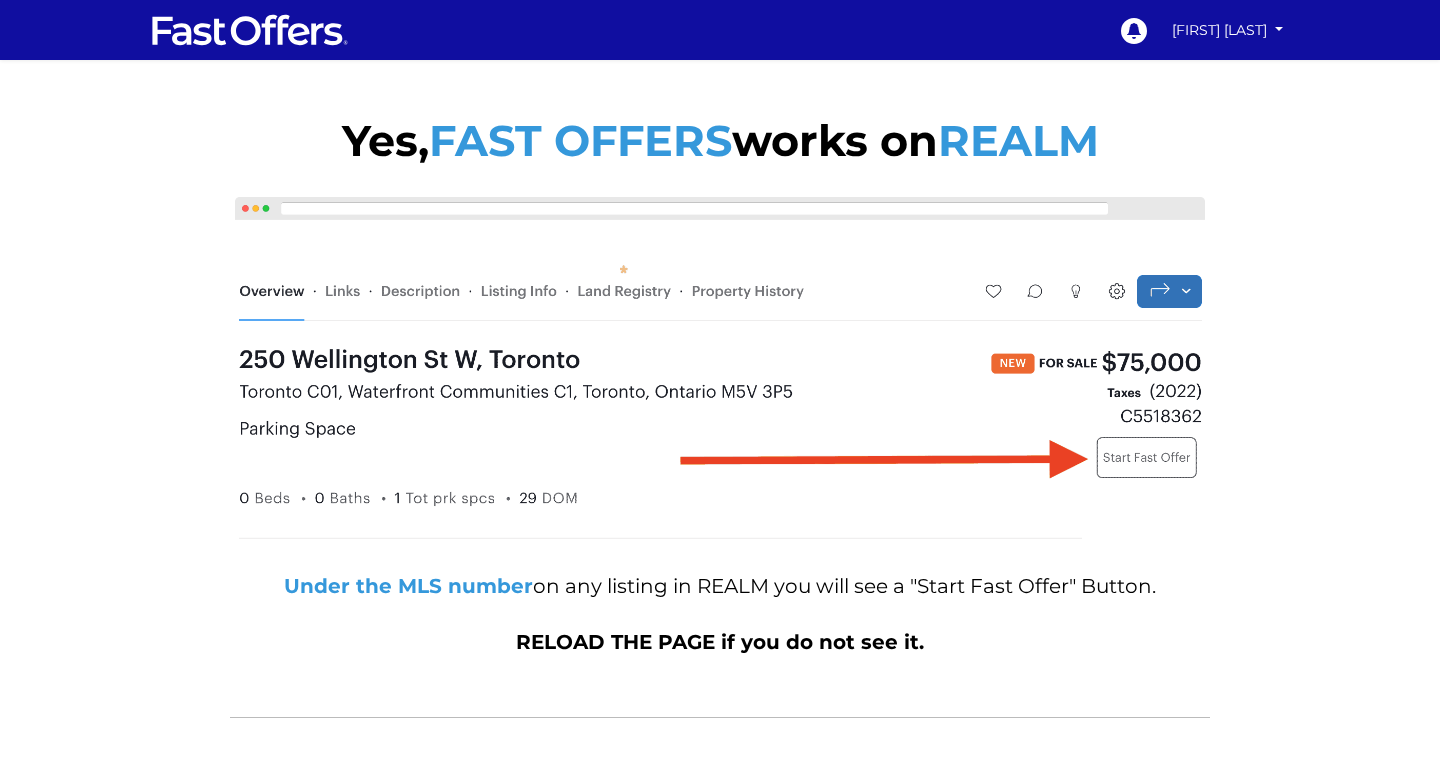 scroll, scrollTop: 0, scrollLeft: 0, axis: both 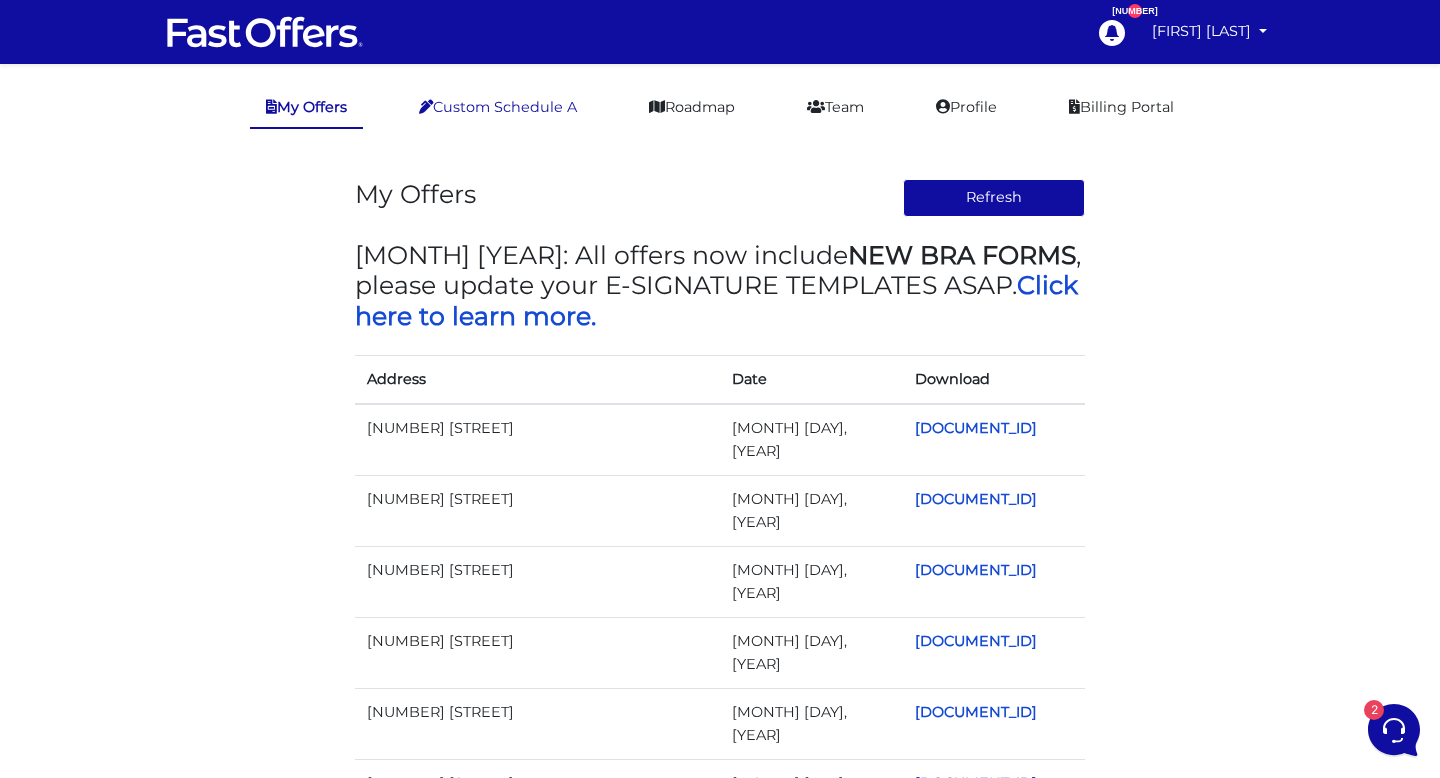 click on "Custom Schedule A" at bounding box center [498, 107] 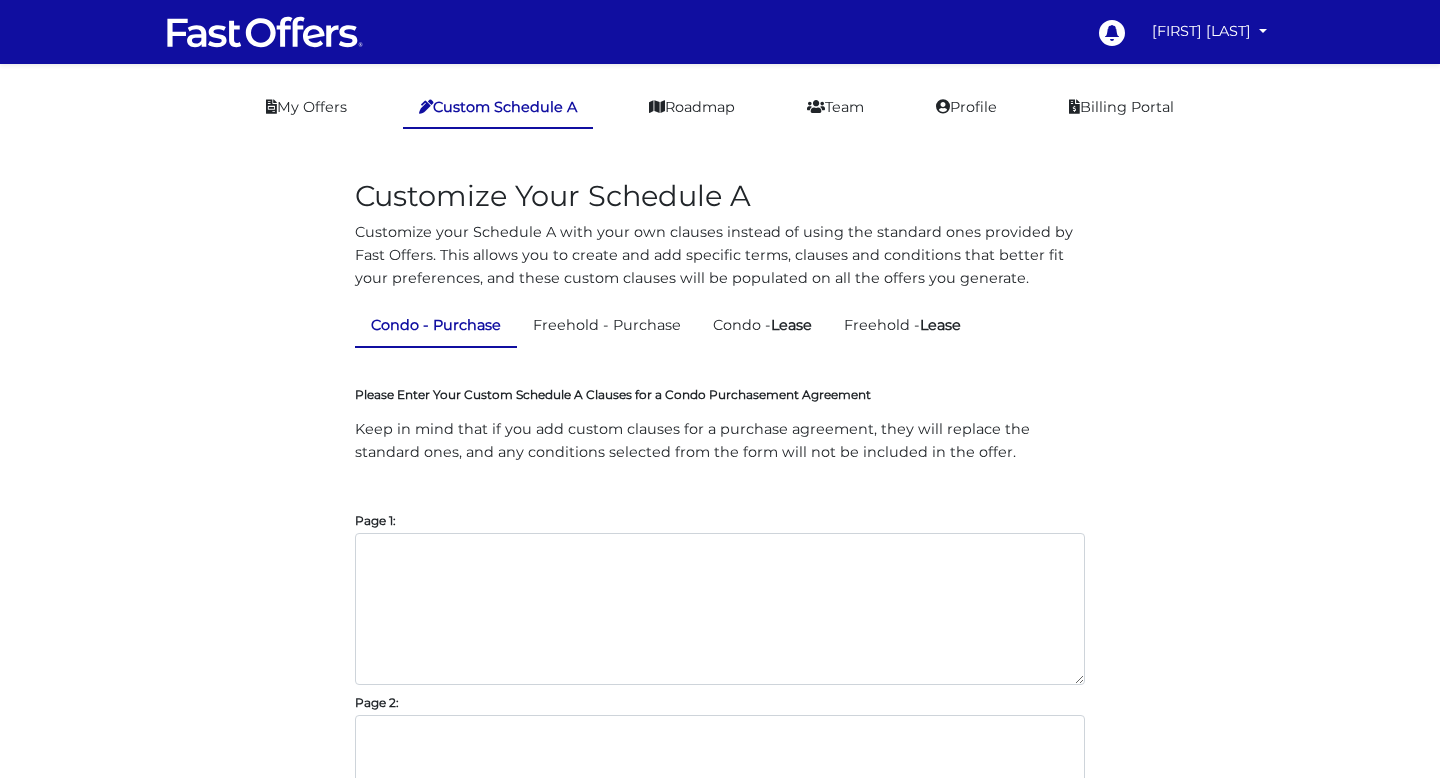 scroll, scrollTop: 0, scrollLeft: 0, axis: both 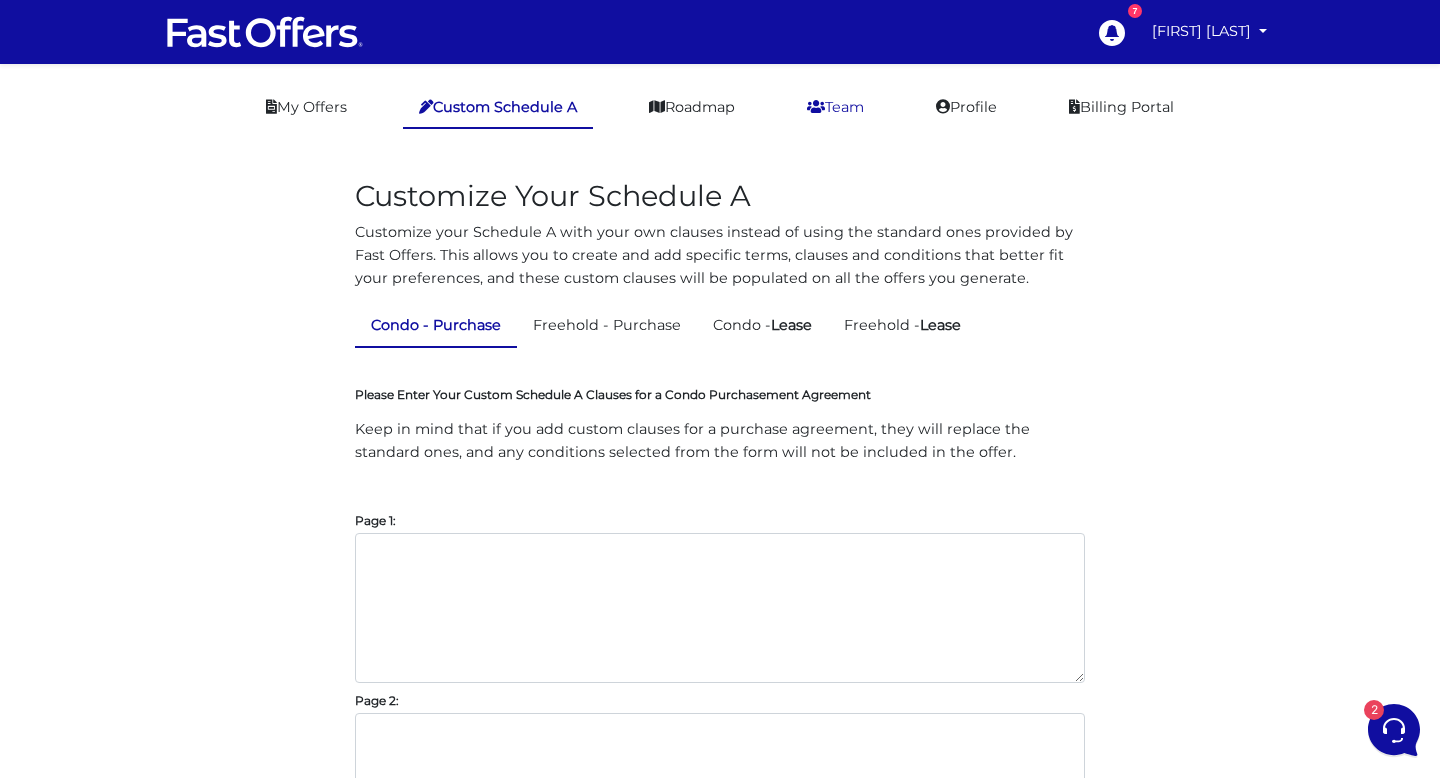 click on "Team" at bounding box center [835, 107] 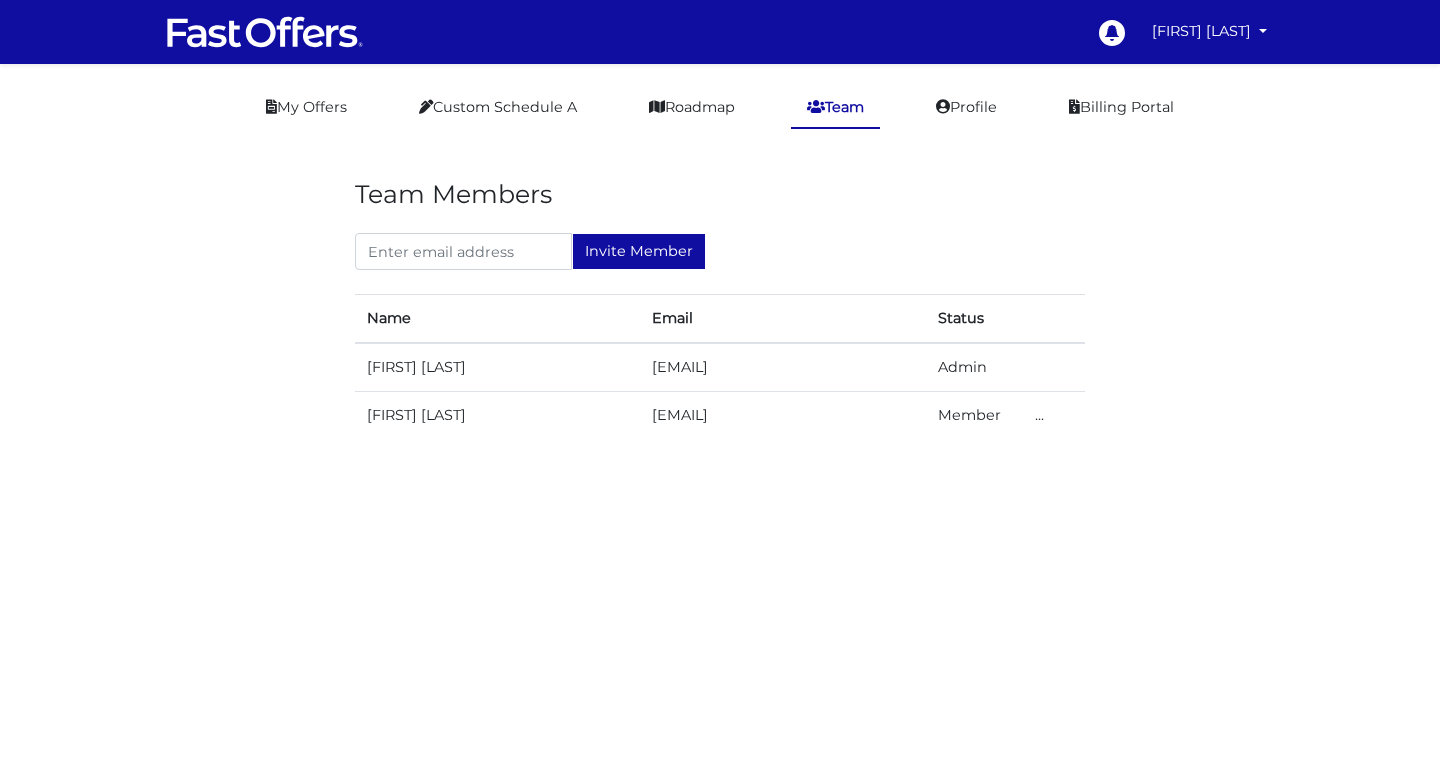 scroll, scrollTop: 0, scrollLeft: 0, axis: both 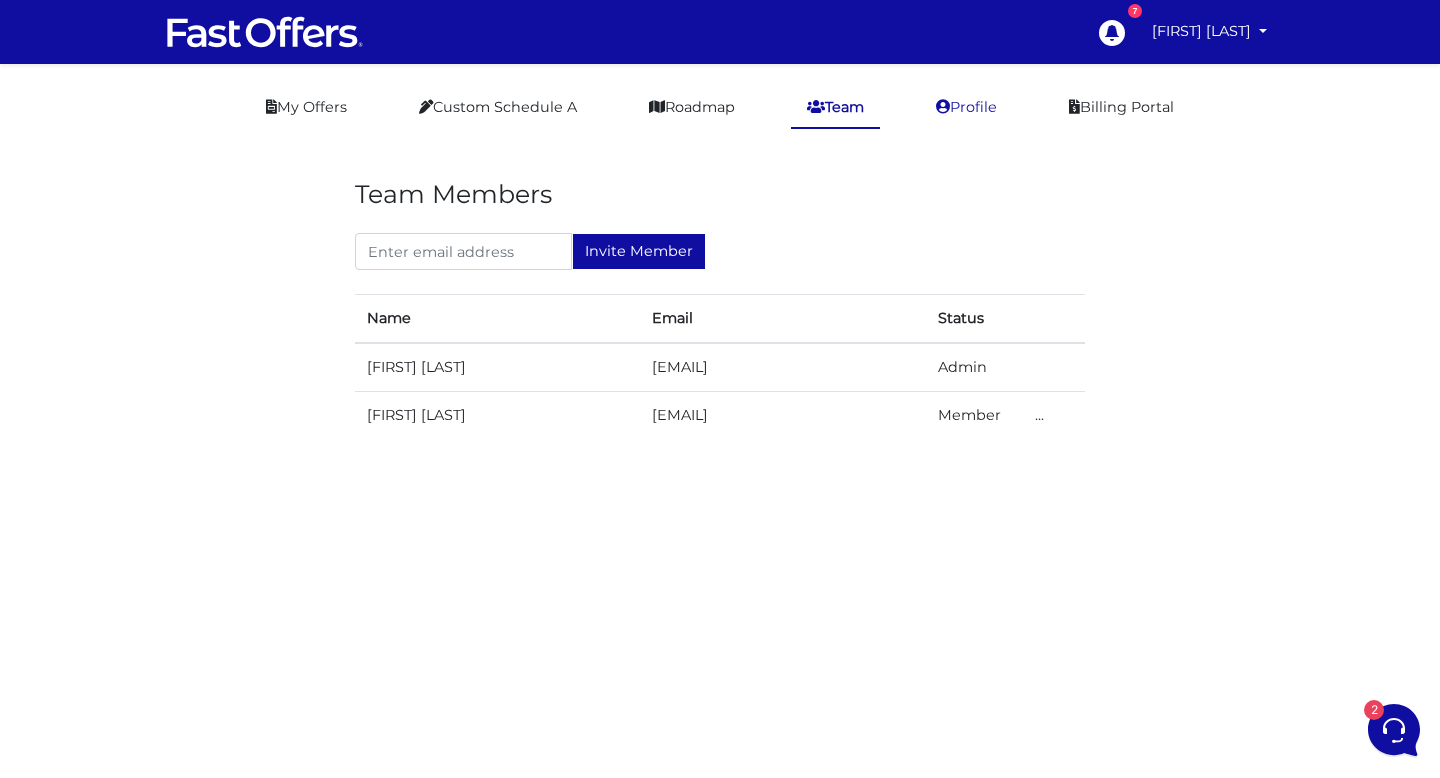 click on "Profile" at bounding box center [966, 107] 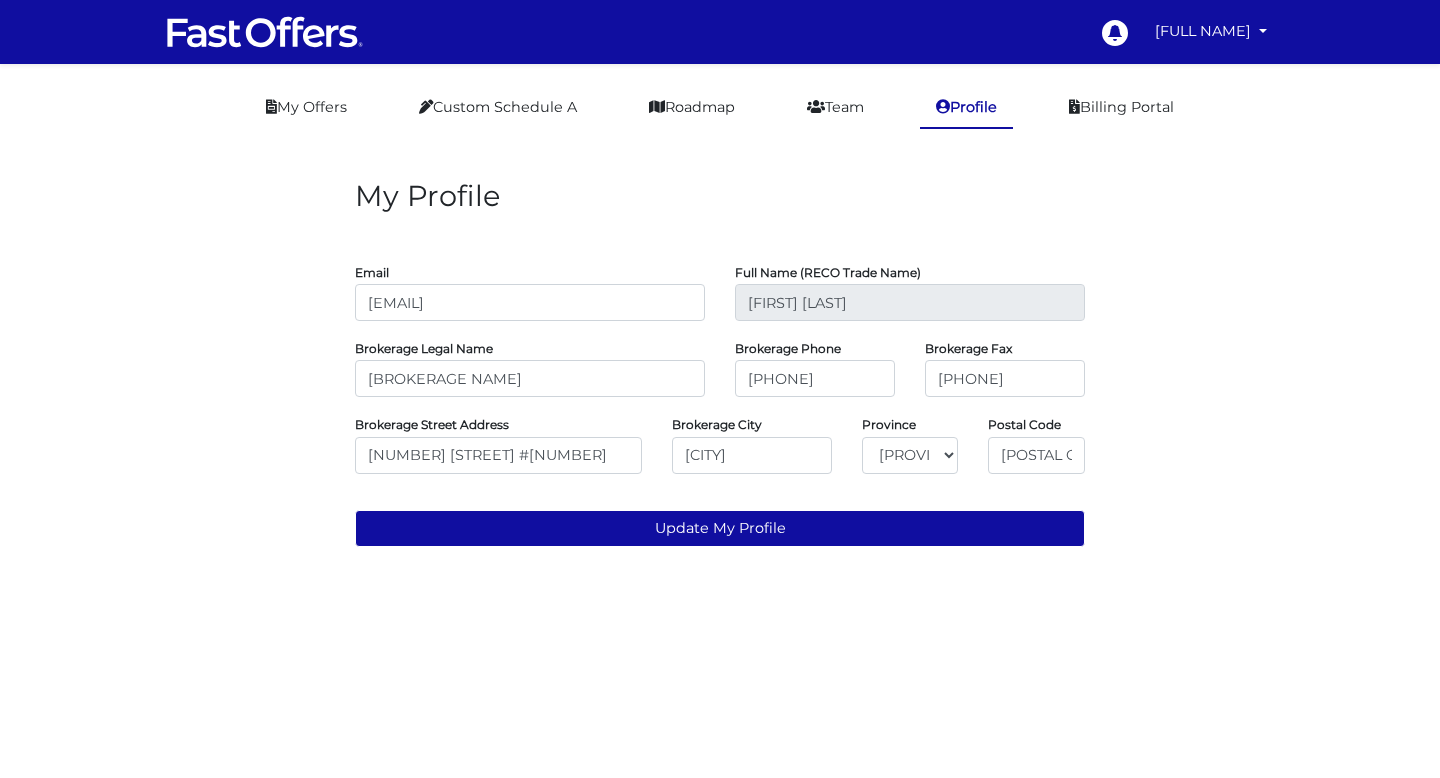 scroll, scrollTop: 0, scrollLeft: 0, axis: both 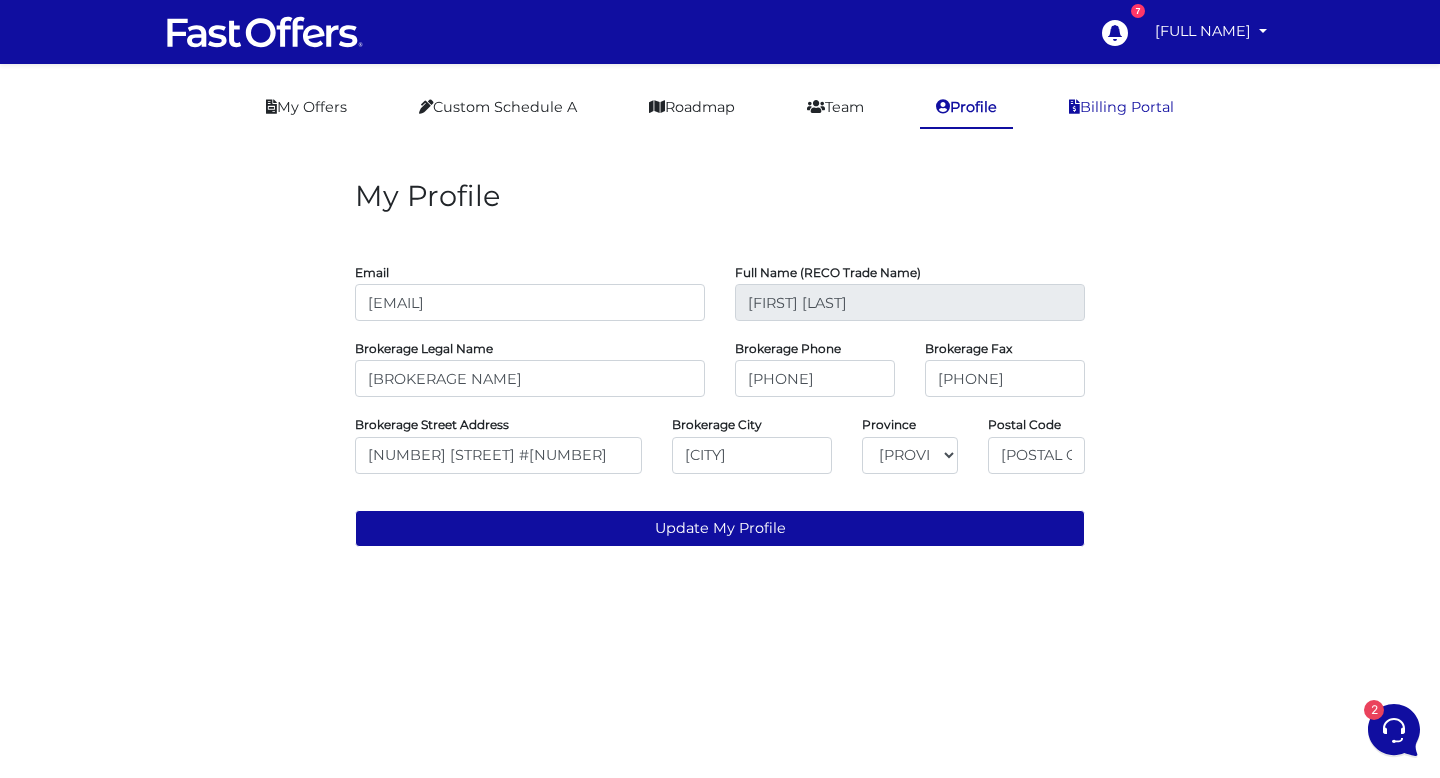 click on "Billing Portal" at bounding box center [1121, 107] 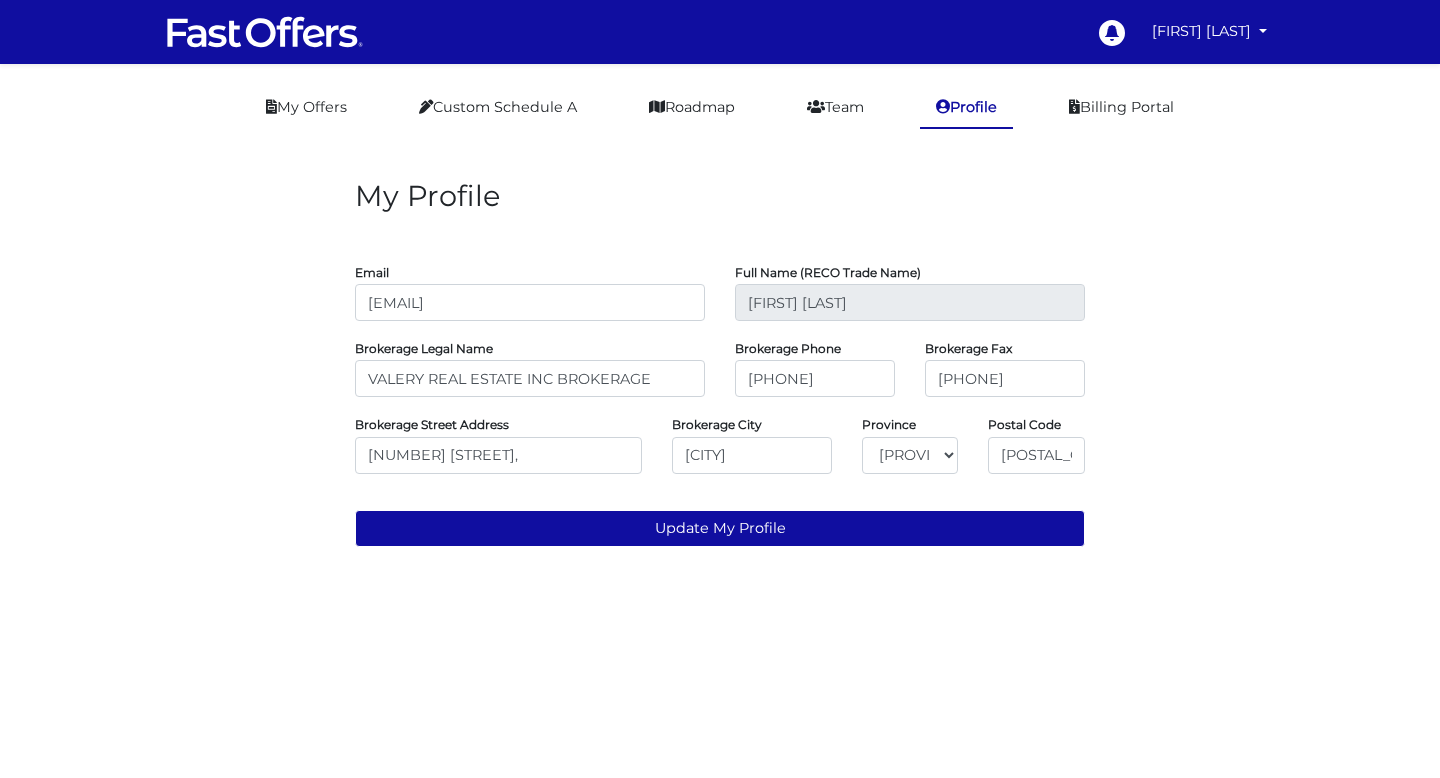 scroll, scrollTop: 0, scrollLeft: 0, axis: both 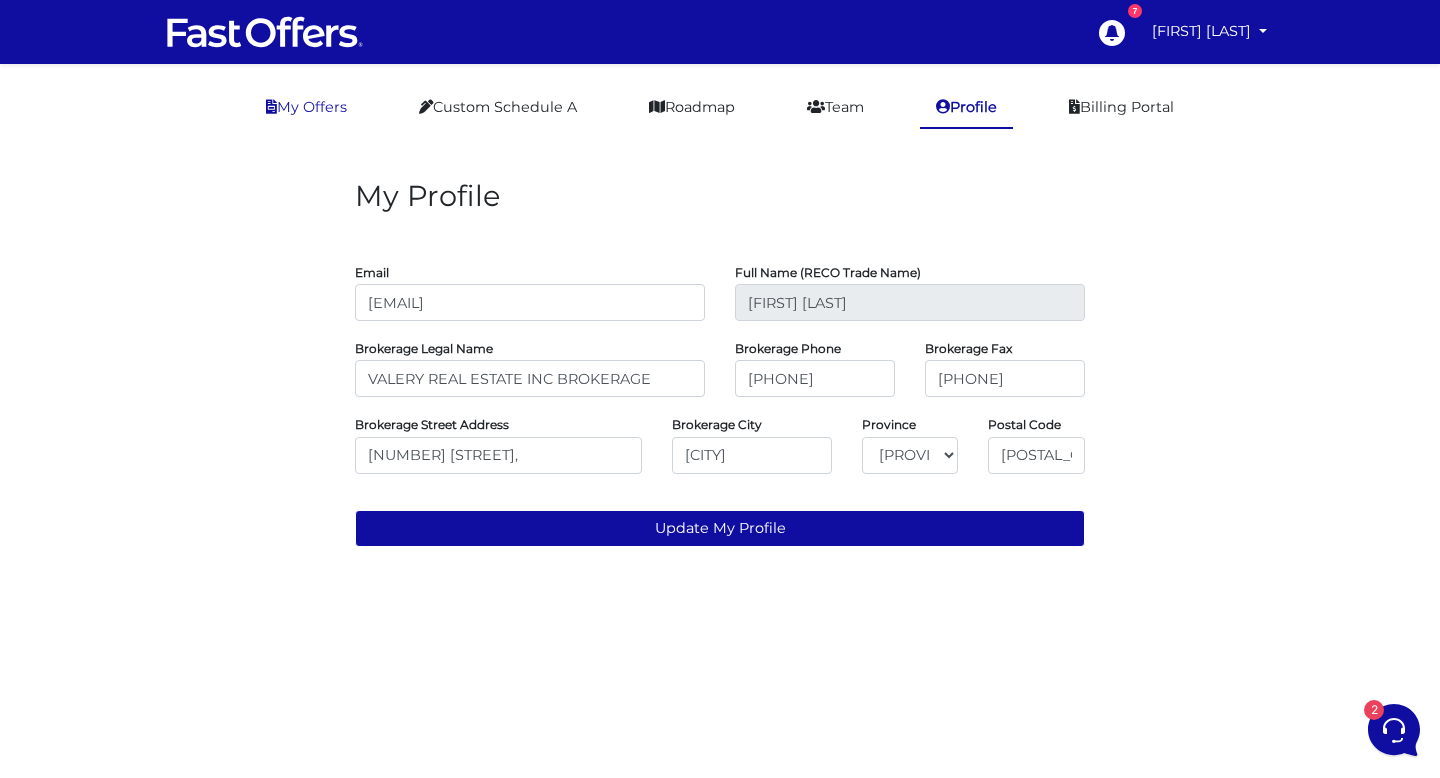 click on "My Offers" at bounding box center (306, 107) 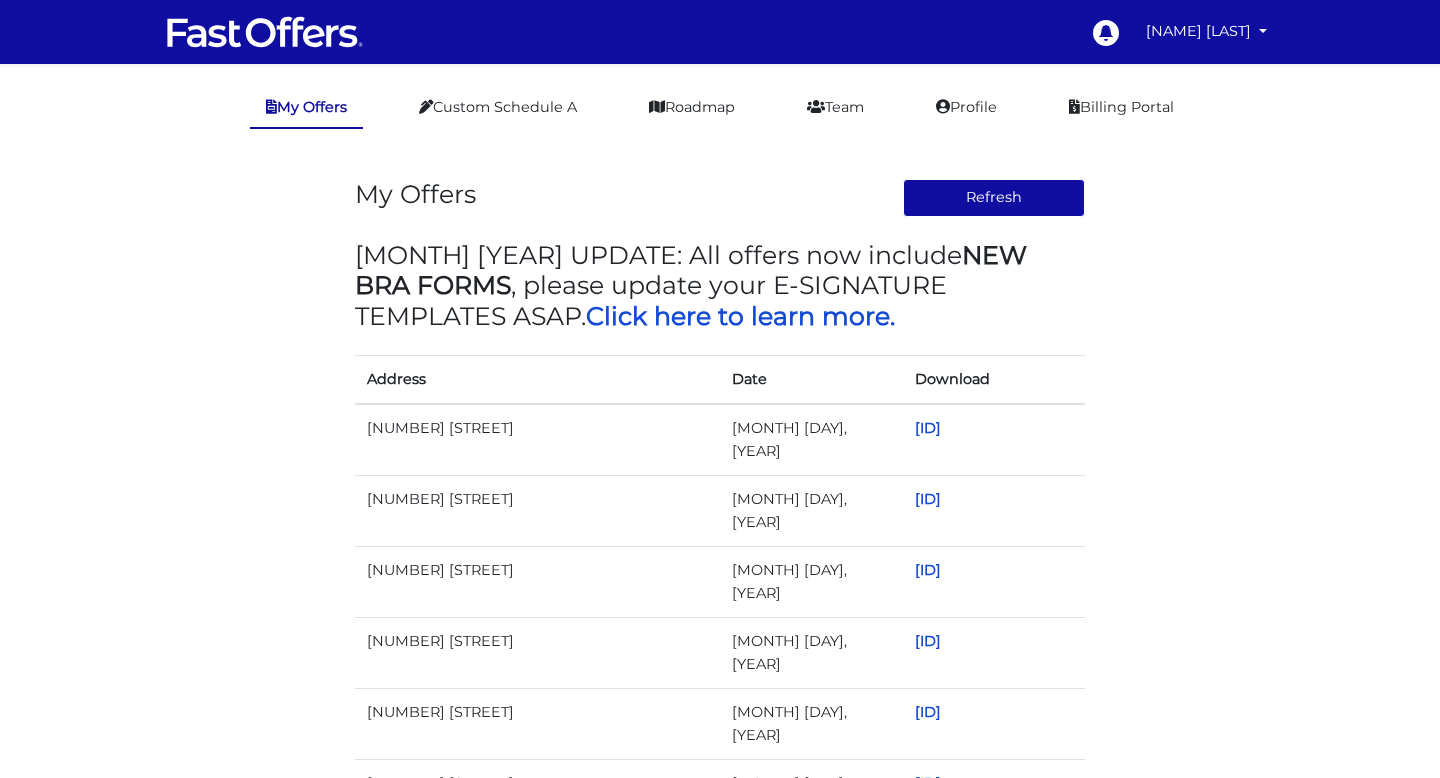 scroll, scrollTop: 0, scrollLeft: 0, axis: both 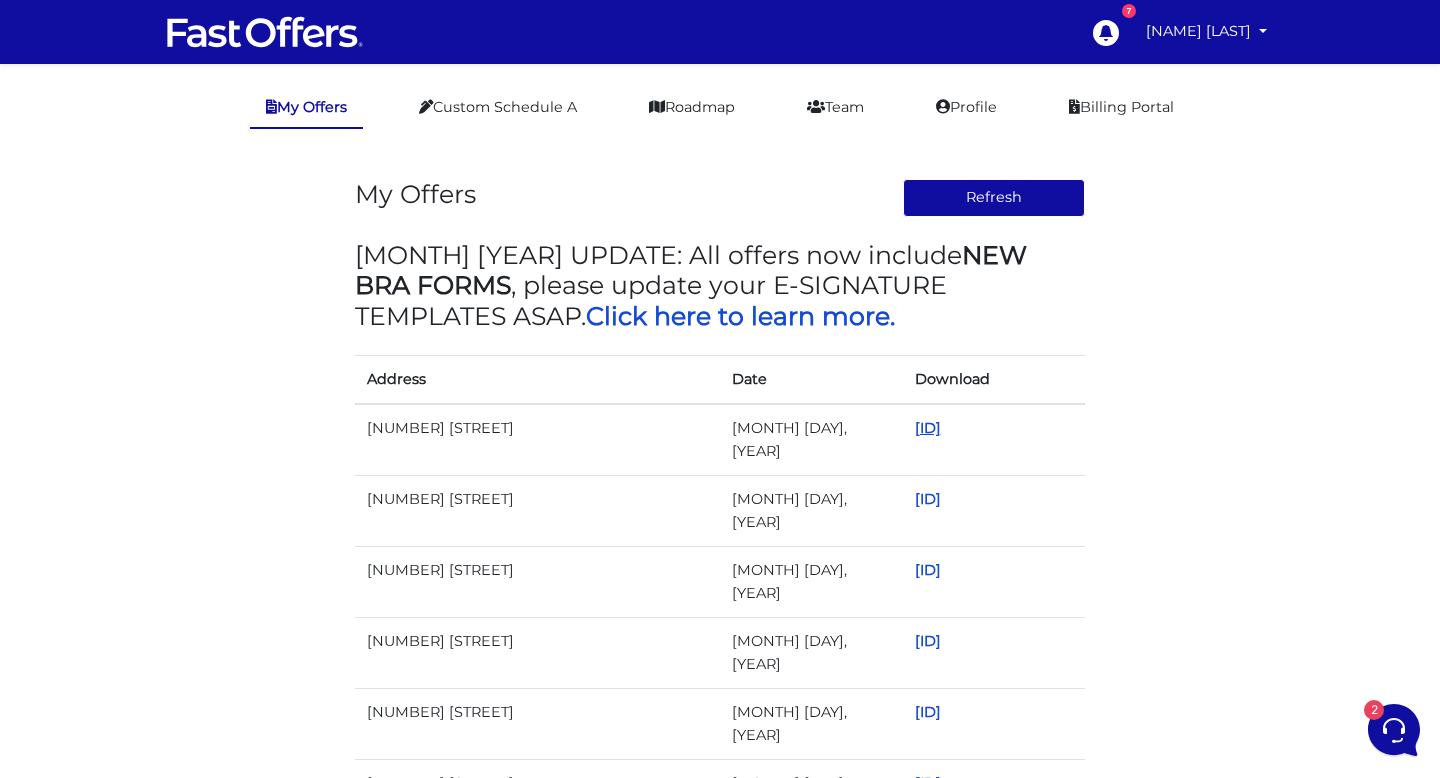click on "[ID]" at bounding box center (928, 428) 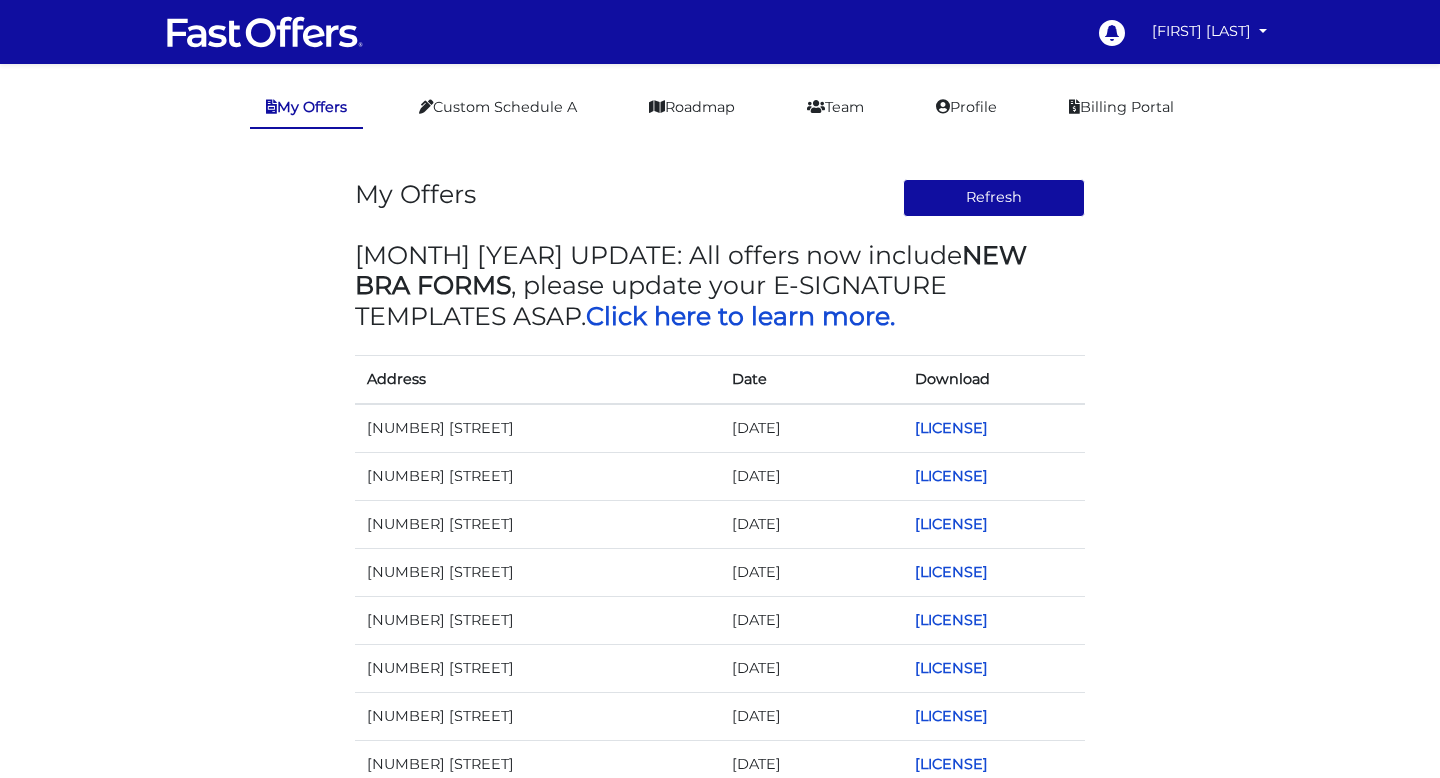 scroll, scrollTop: 0, scrollLeft: 0, axis: both 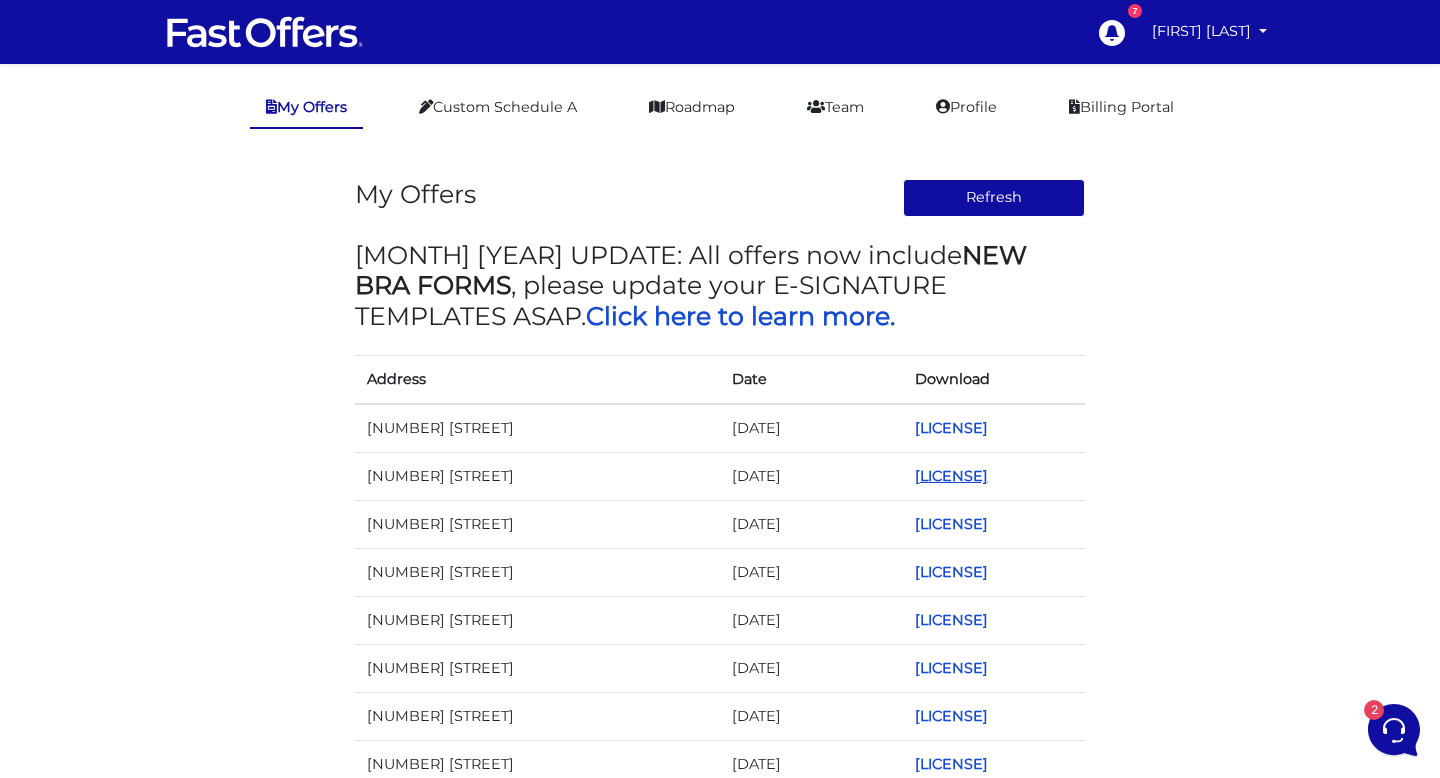 click on "[ID]" at bounding box center [951, 476] 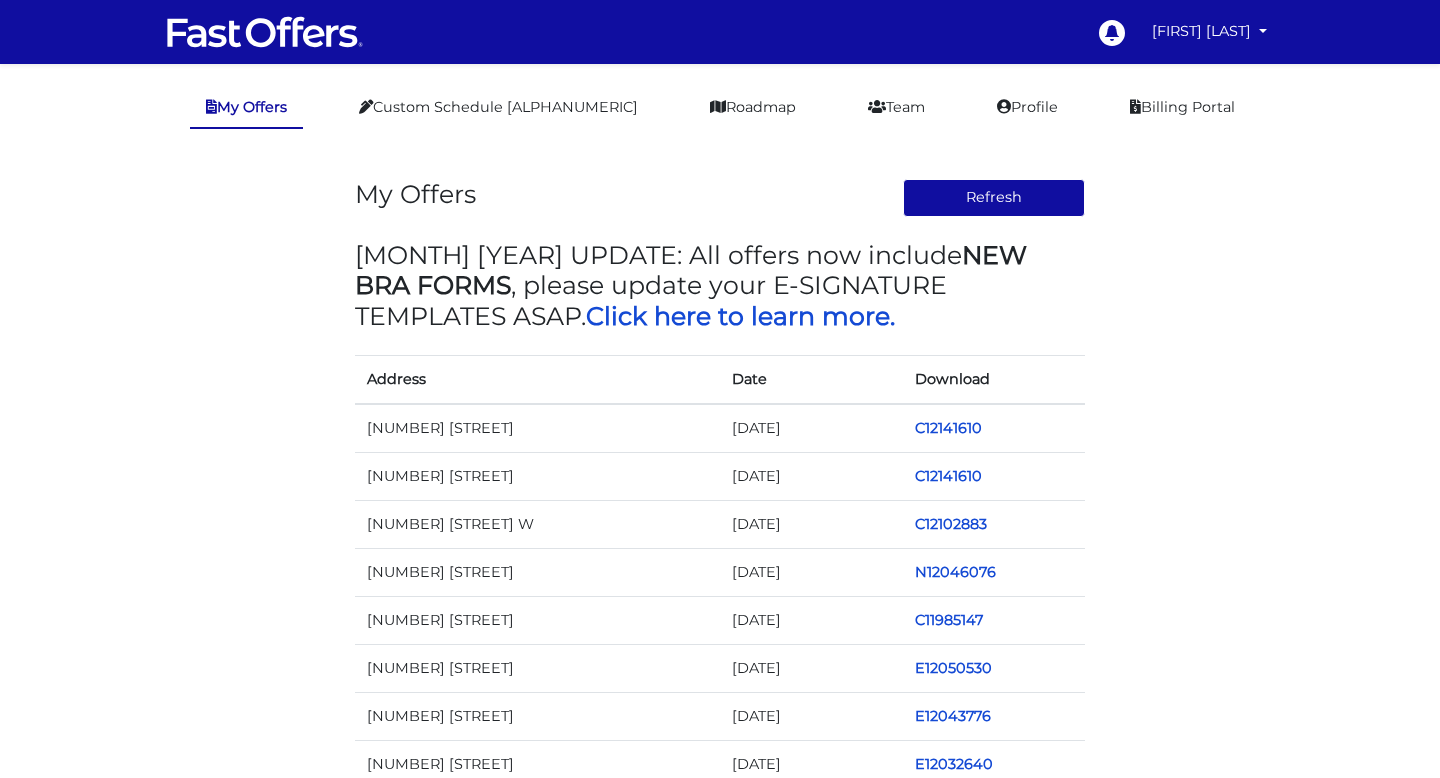 scroll, scrollTop: 0, scrollLeft: 0, axis: both 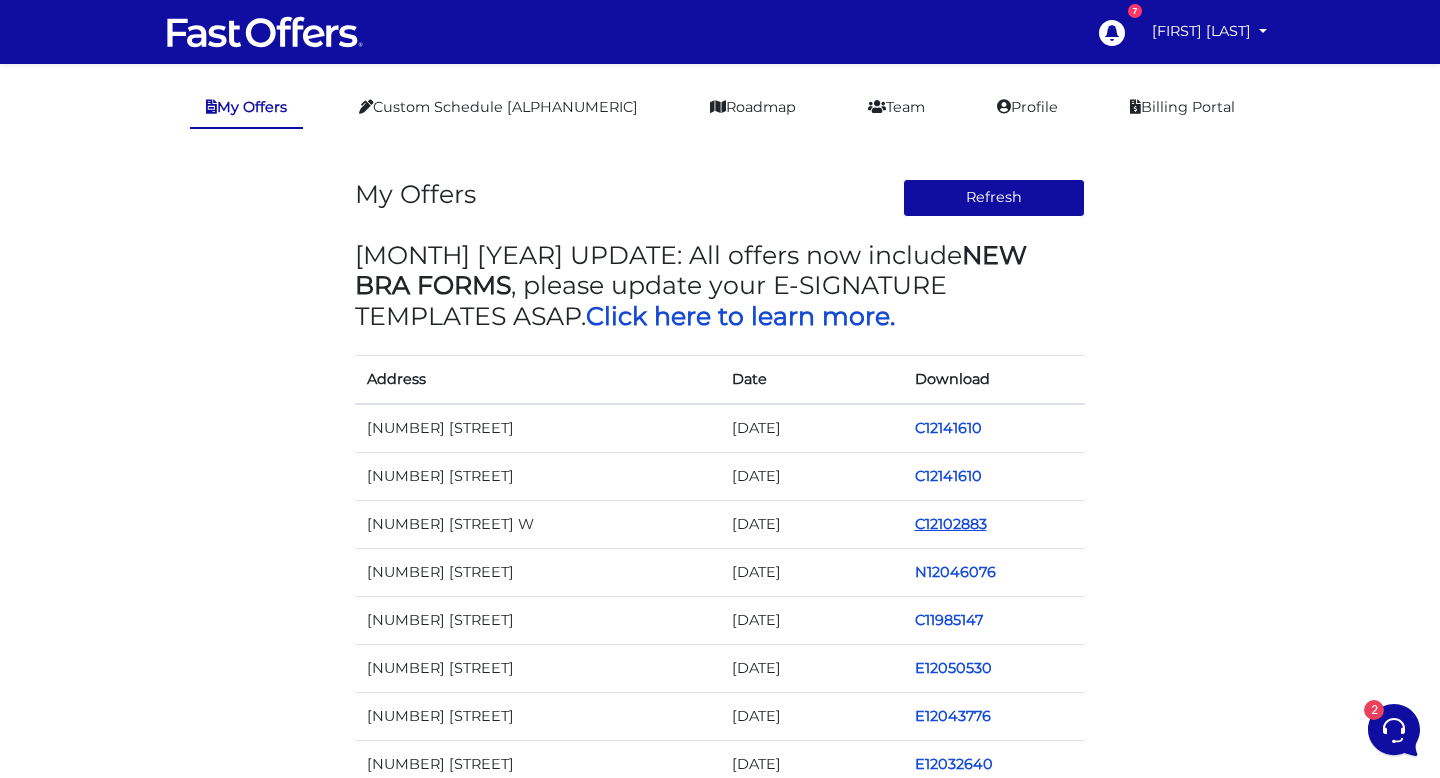 click on "[ID]" at bounding box center (951, 524) 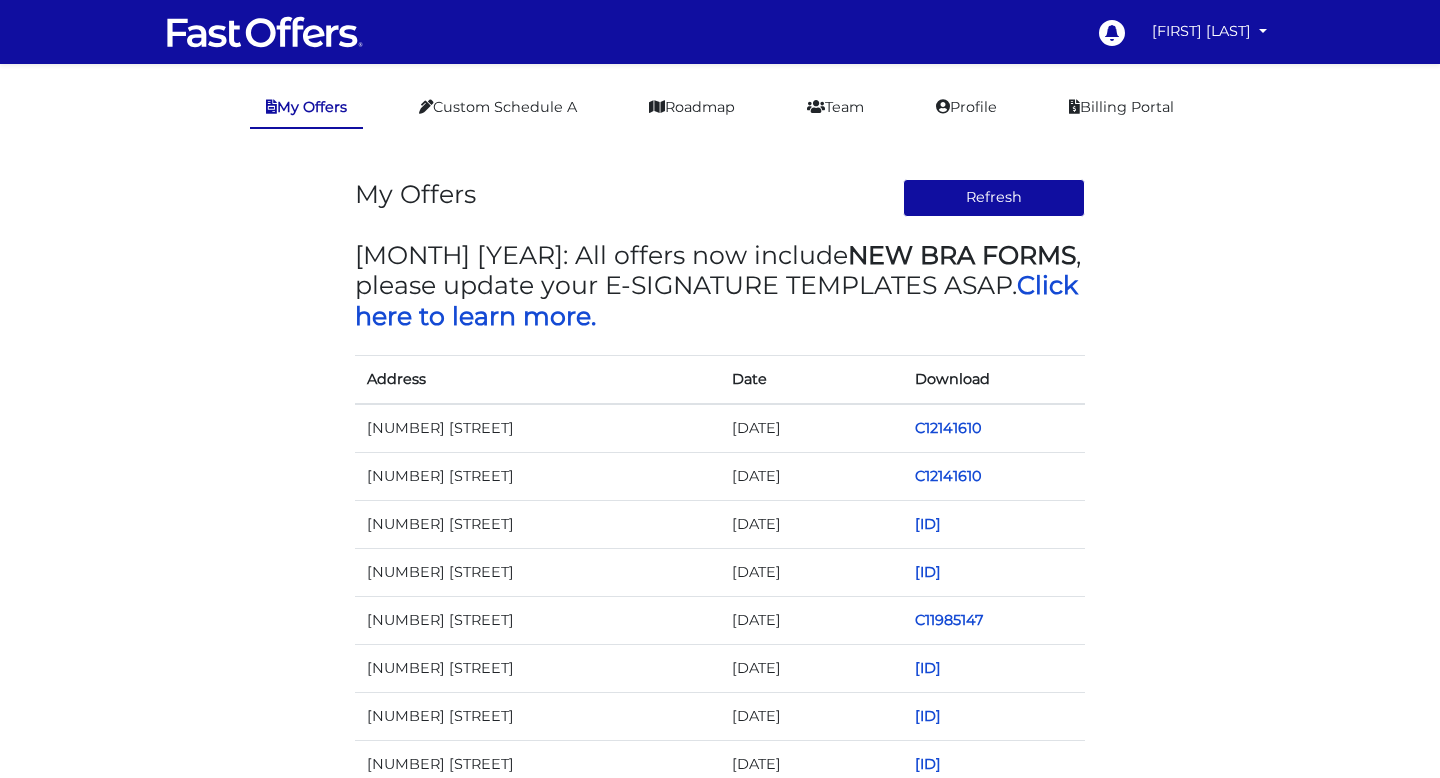 scroll, scrollTop: 0, scrollLeft: 0, axis: both 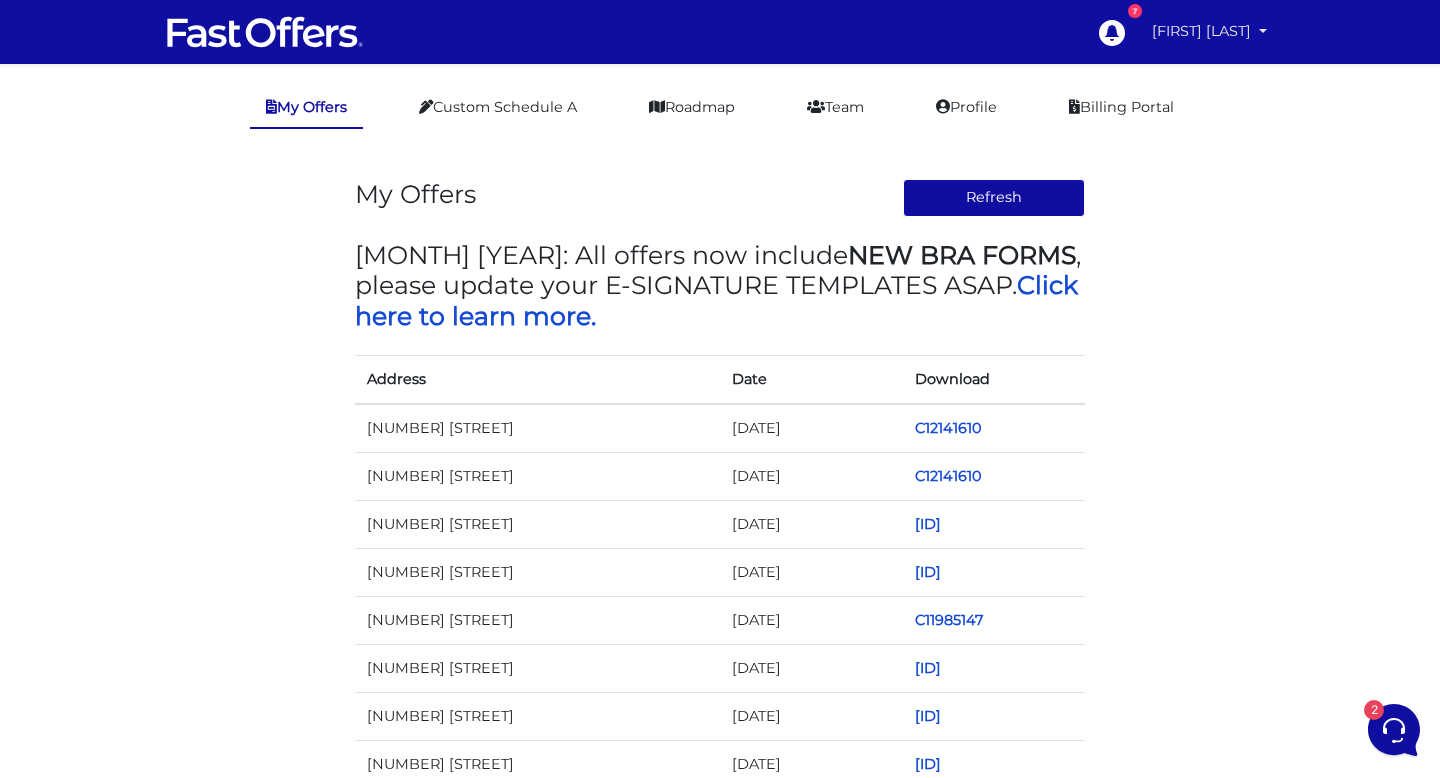 click on "[FIRST] [LAST]" at bounding box center [1209, 31] 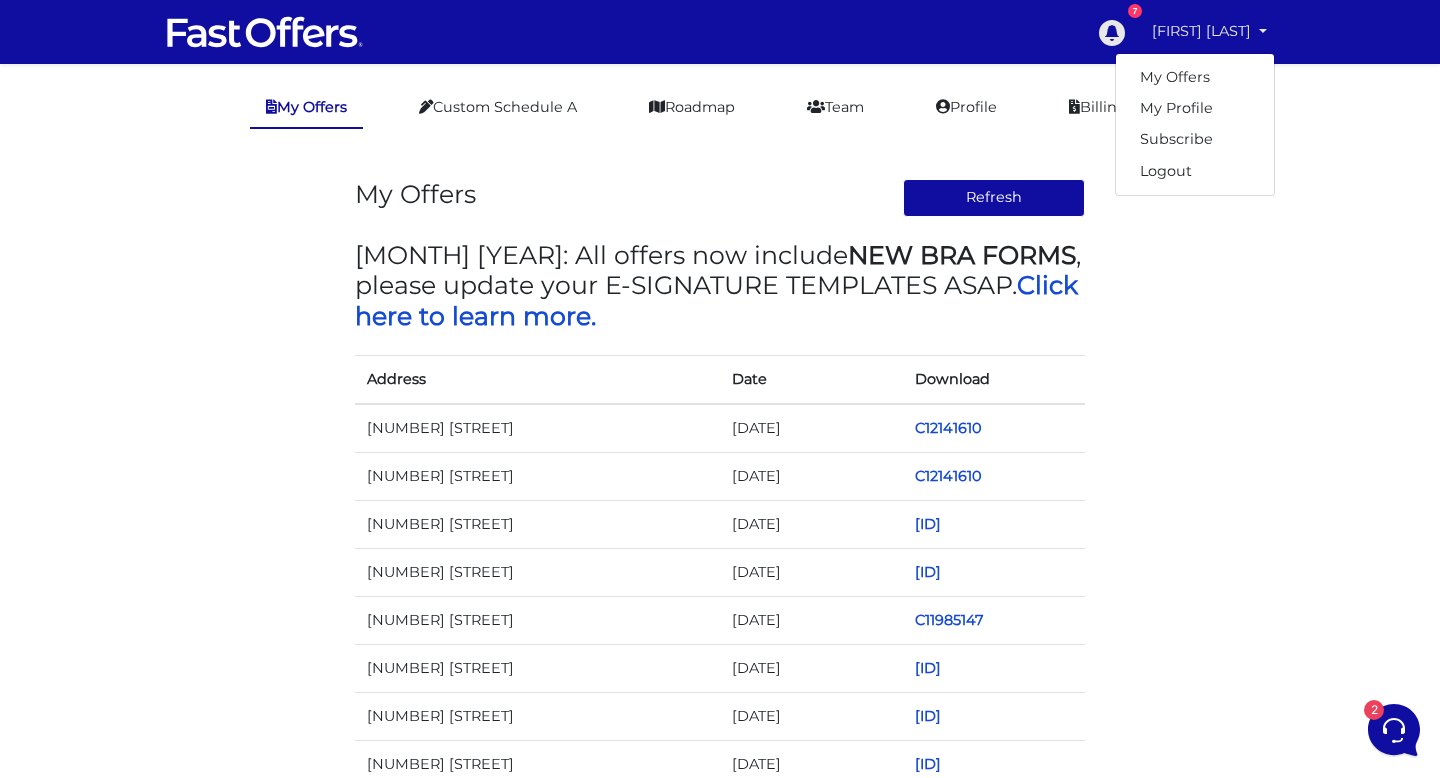 click at bounding box center [1111, 32] 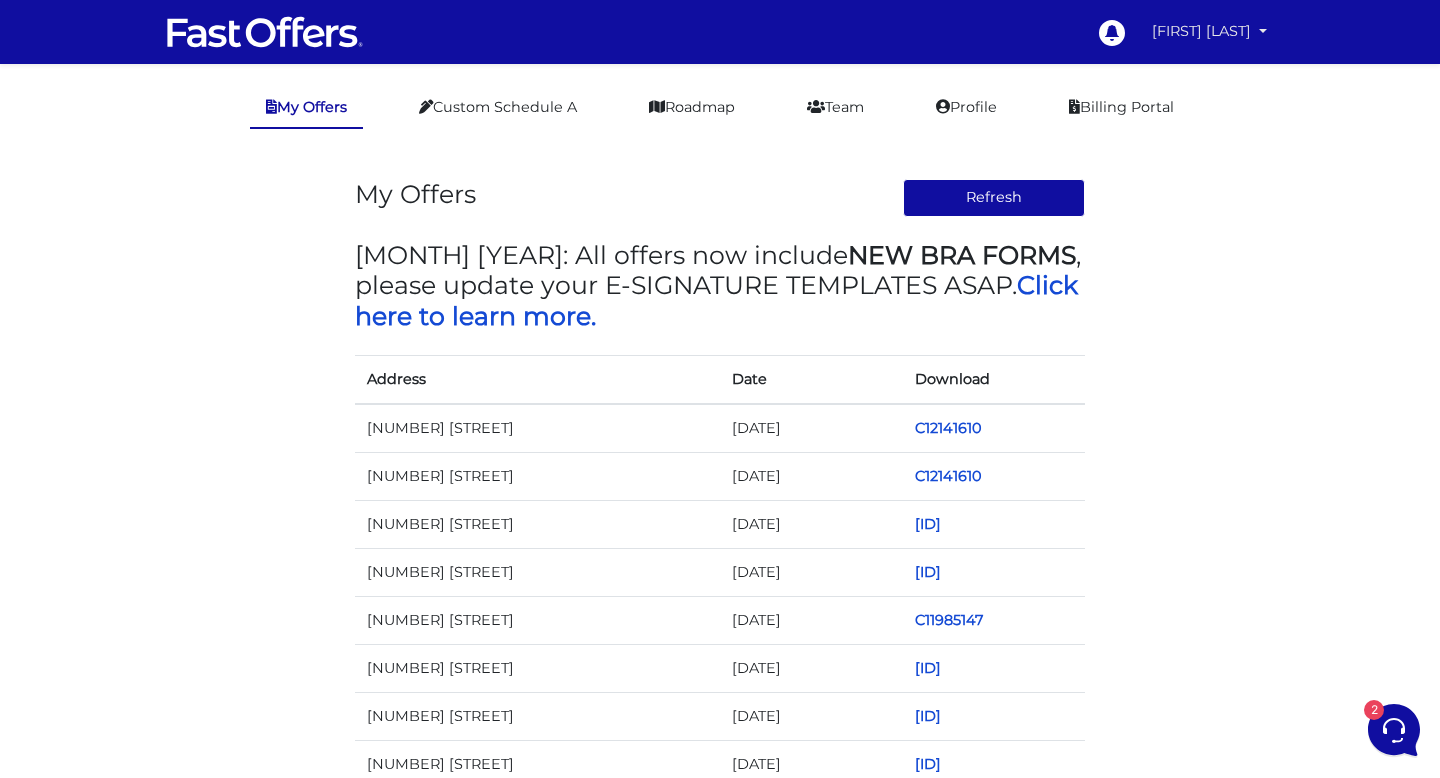 click on "[FIRST] [LAST]" at bounding box center [1209, 31] 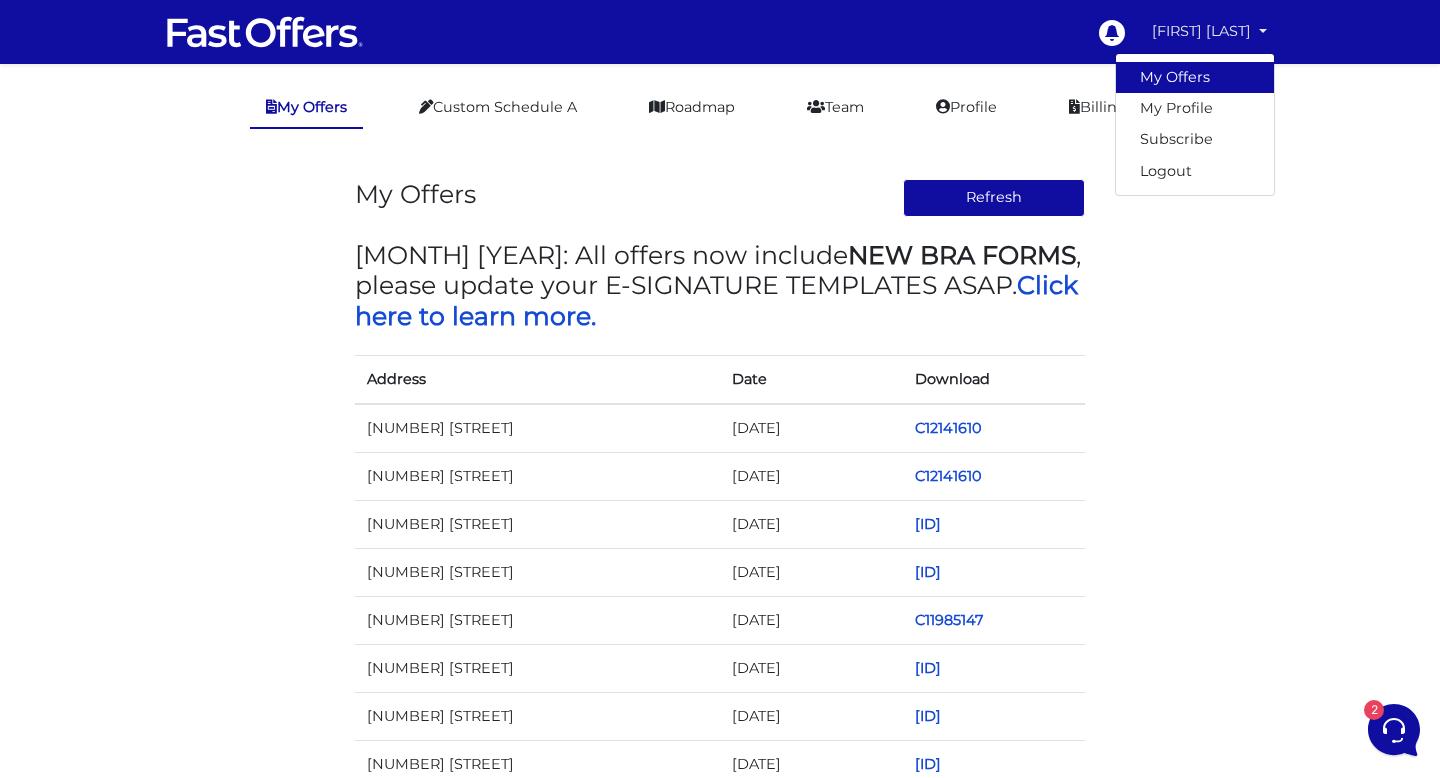 click on "My Offers" at bounding box center (1195, 77) 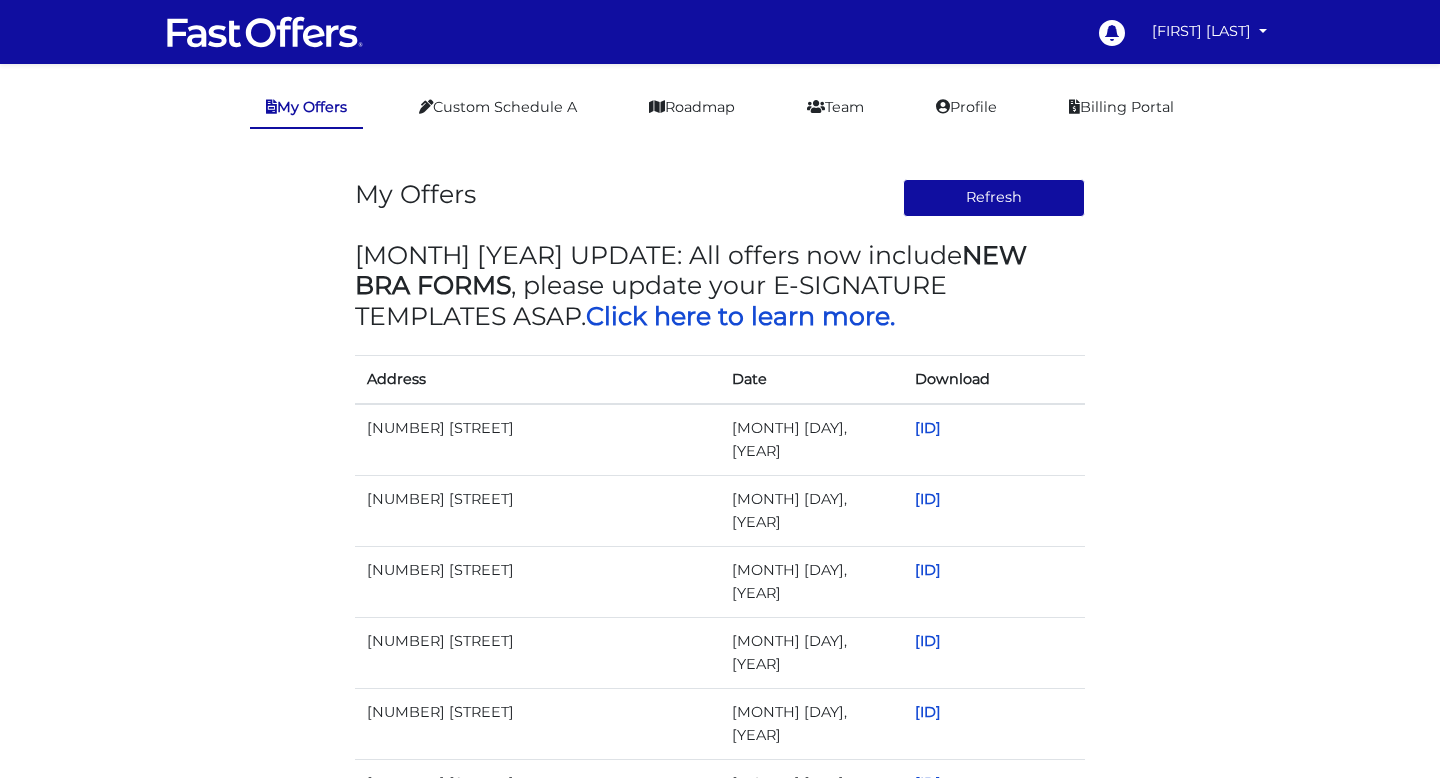 scroll, scrollTop: 0, scrollLeft: 0, axis: both 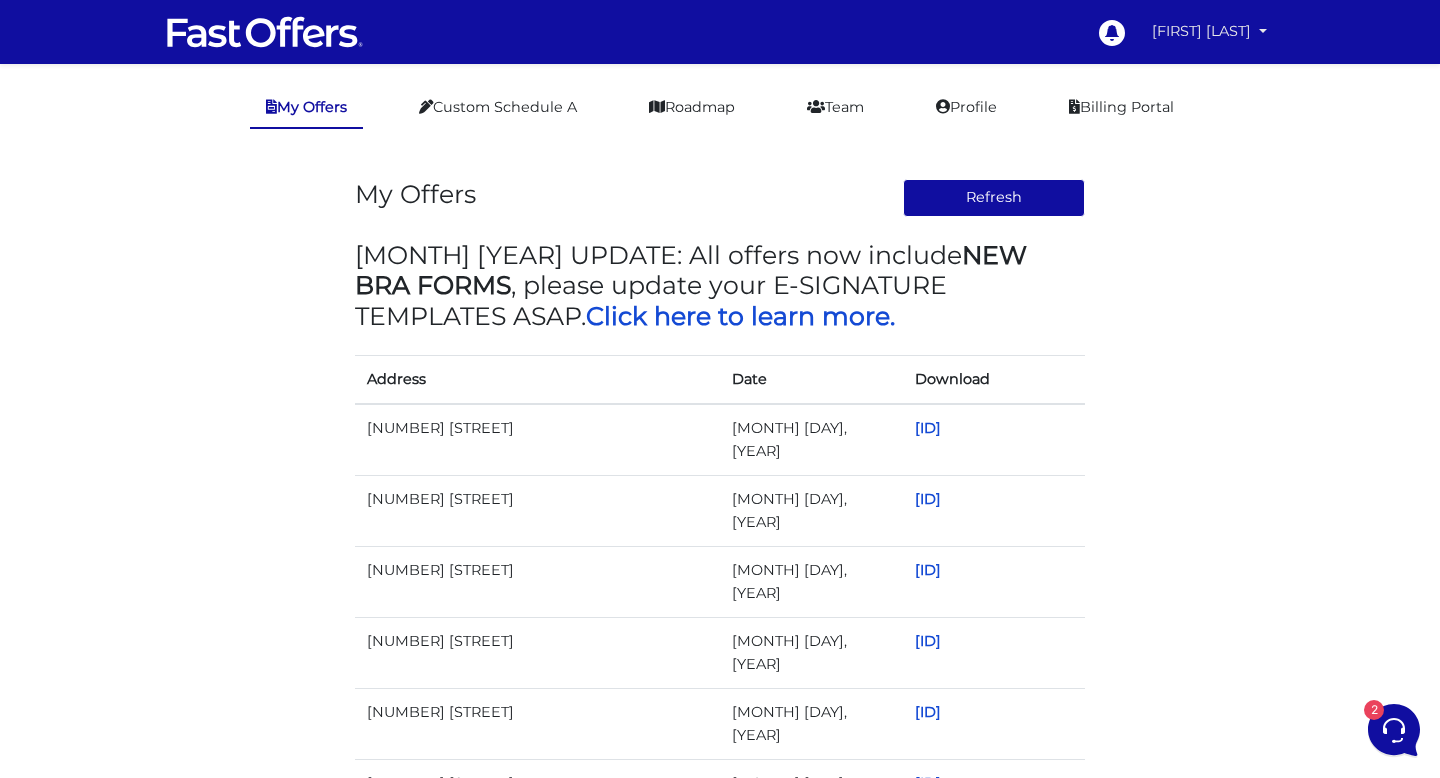 click on "[FIRST] [LAST]" at bounding box center (1209, 31) 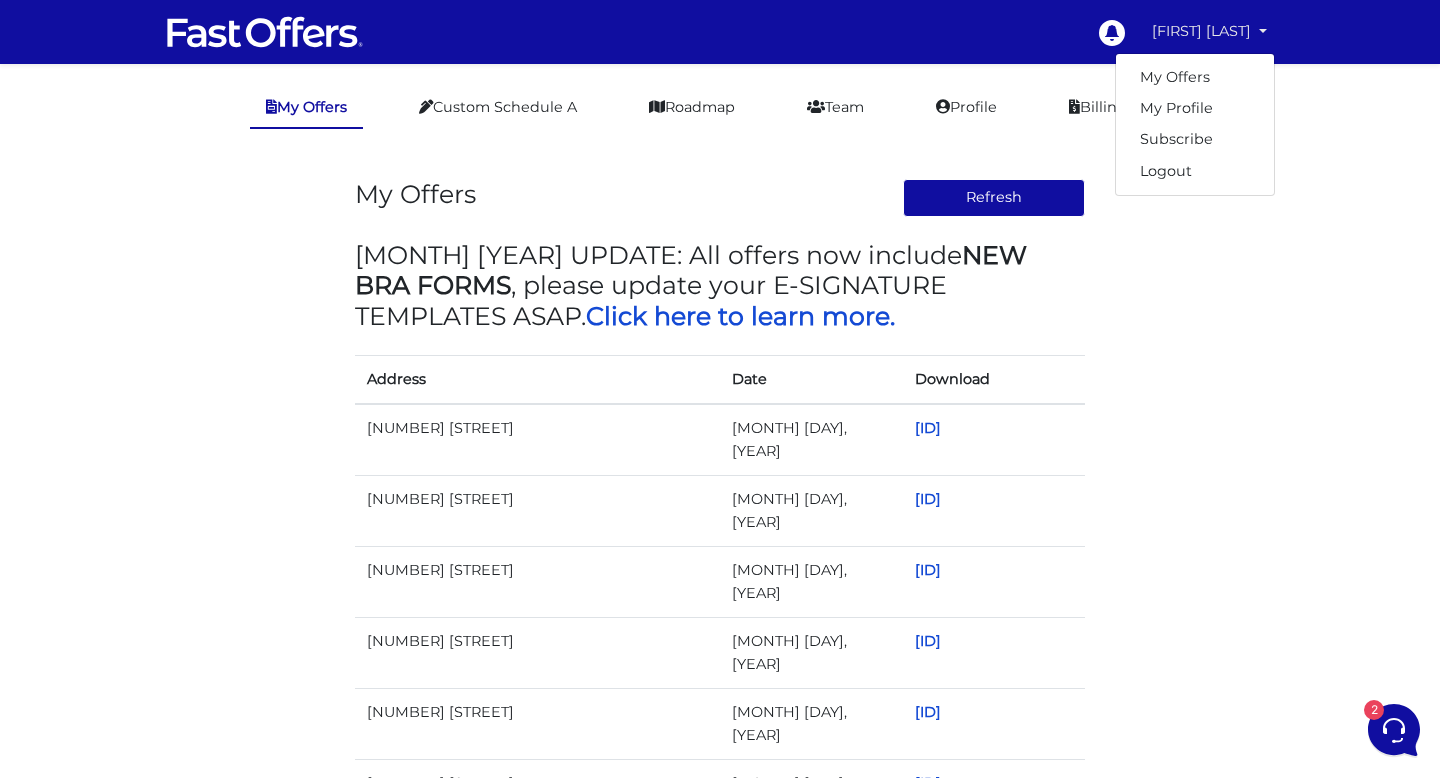 click on "Refresh
[MONTH] [YEAR] UPDATE: All offers now include  NEW BRA FORMS , please update your E-SIGNATURE TEMPLATES ASAP.  Click here to learn more.
Address
Date
Download
[MONTH] [DAY], [YEAR]
[ID]" at bounding box center (720, 640) 